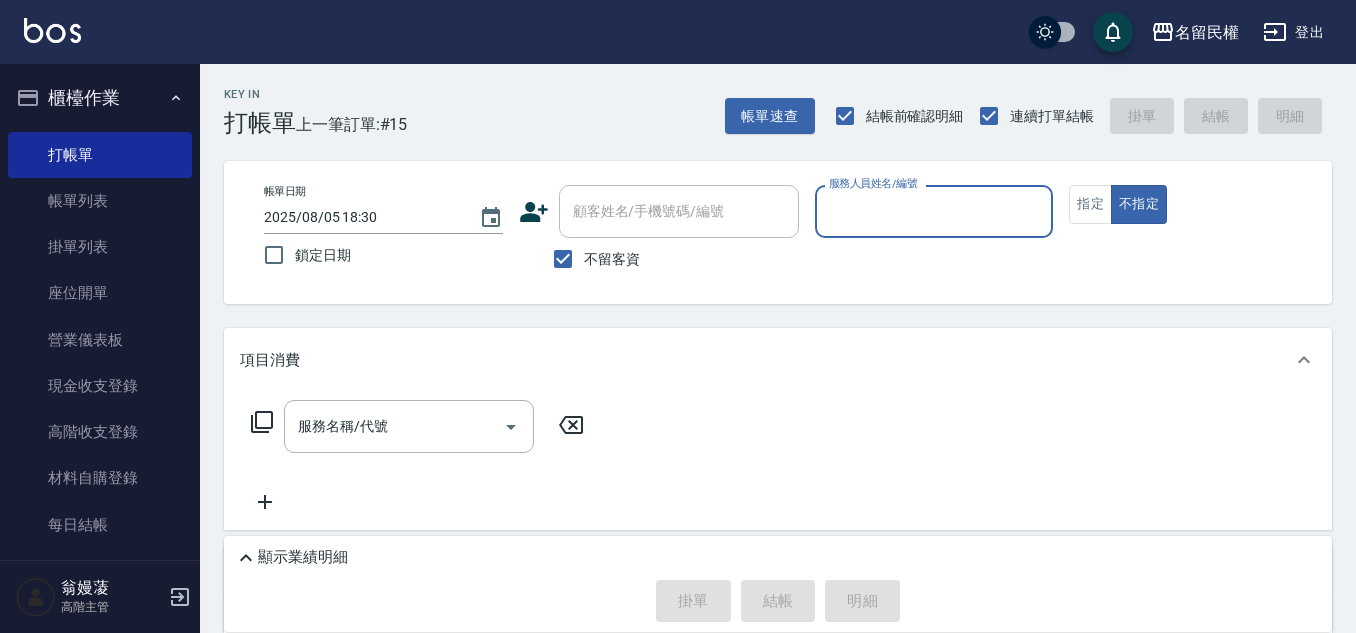 scroll, scrollTop: 0, scrollLeft: 0, axis: both 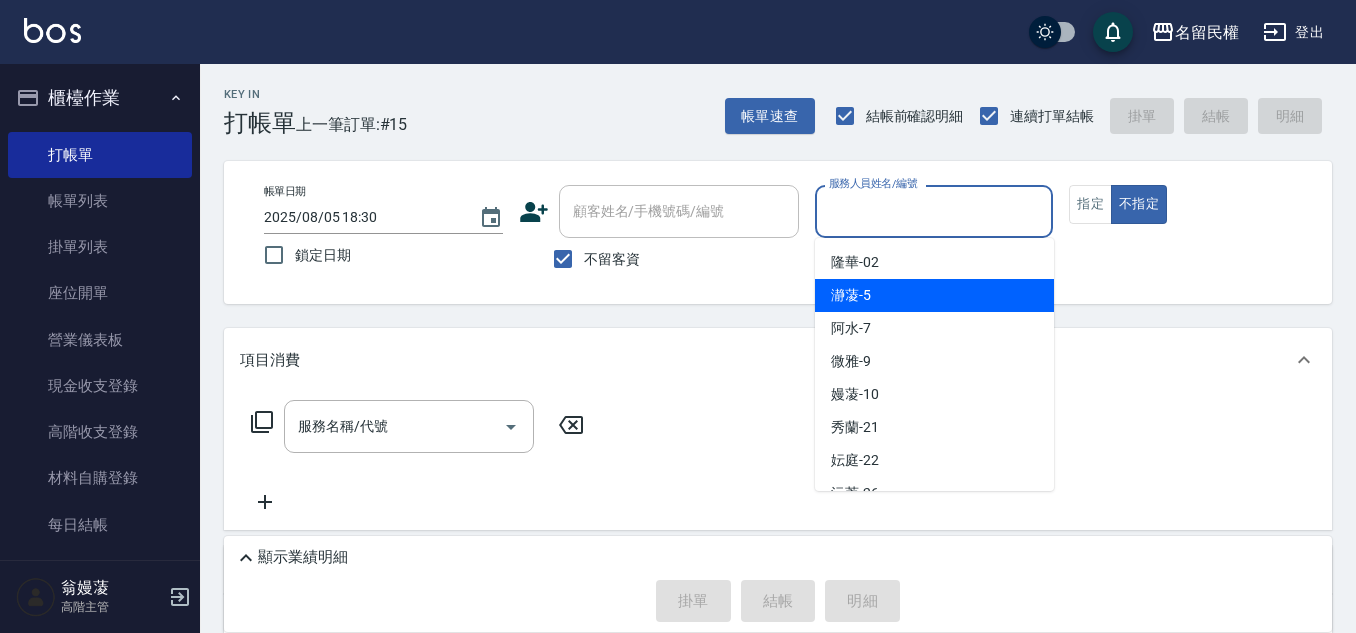click on "瀞蓤 -5" at bounding box center (851, 295) 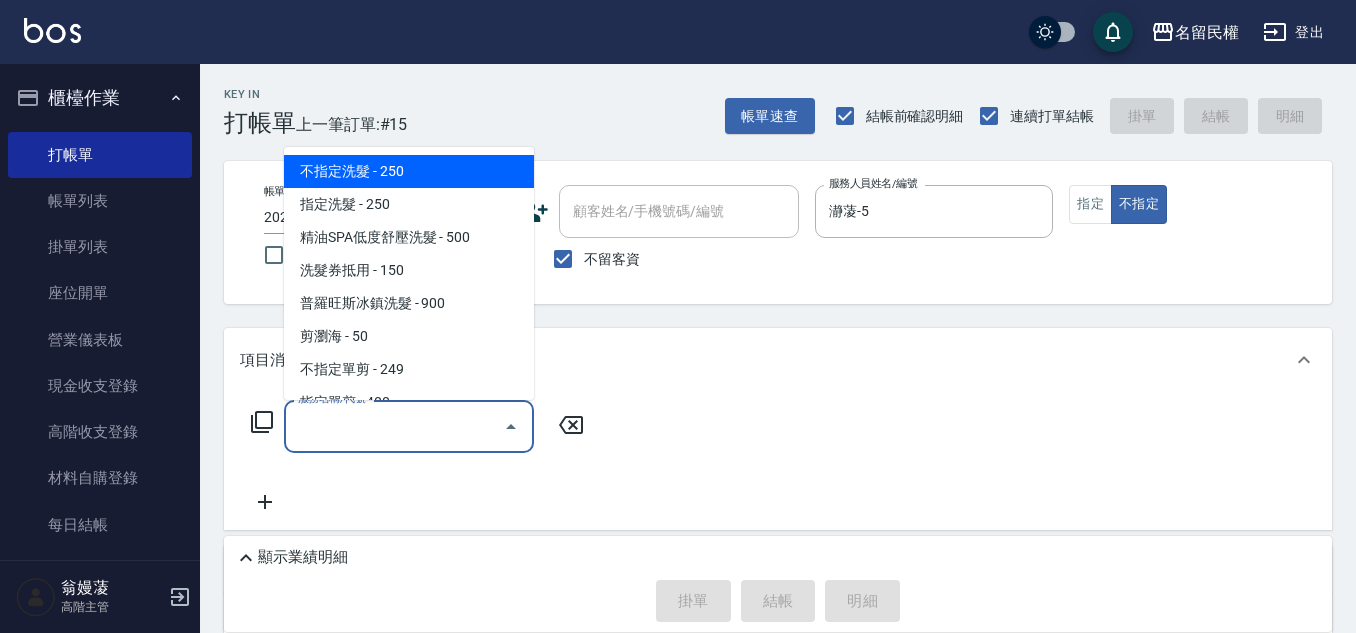 click on "服務名稱/代號" at bounding box center (394, 426) 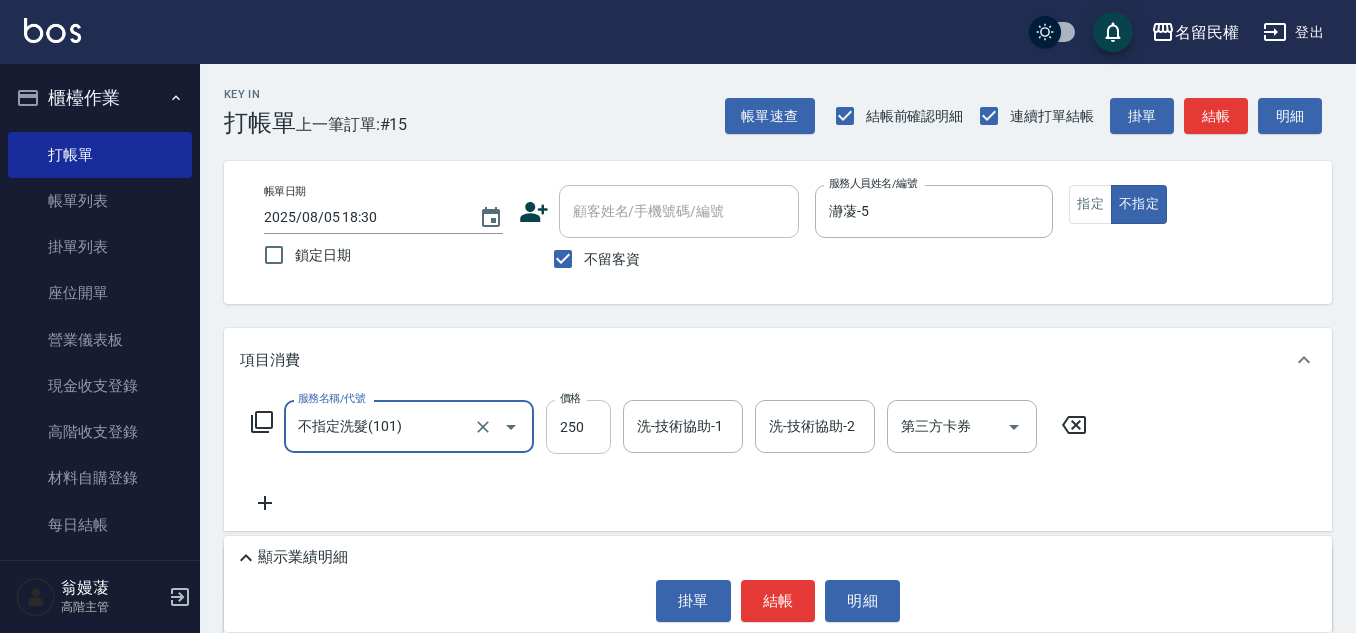click on "250" at bounding box center [578, 427] 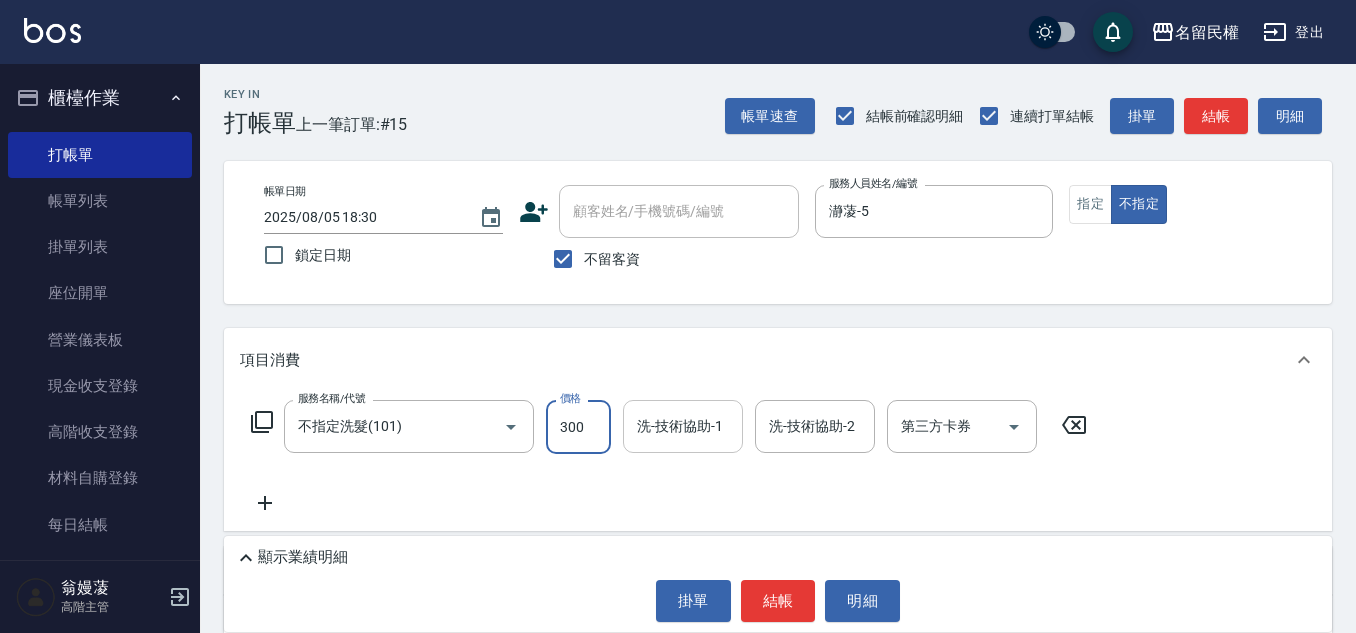 type on "300" 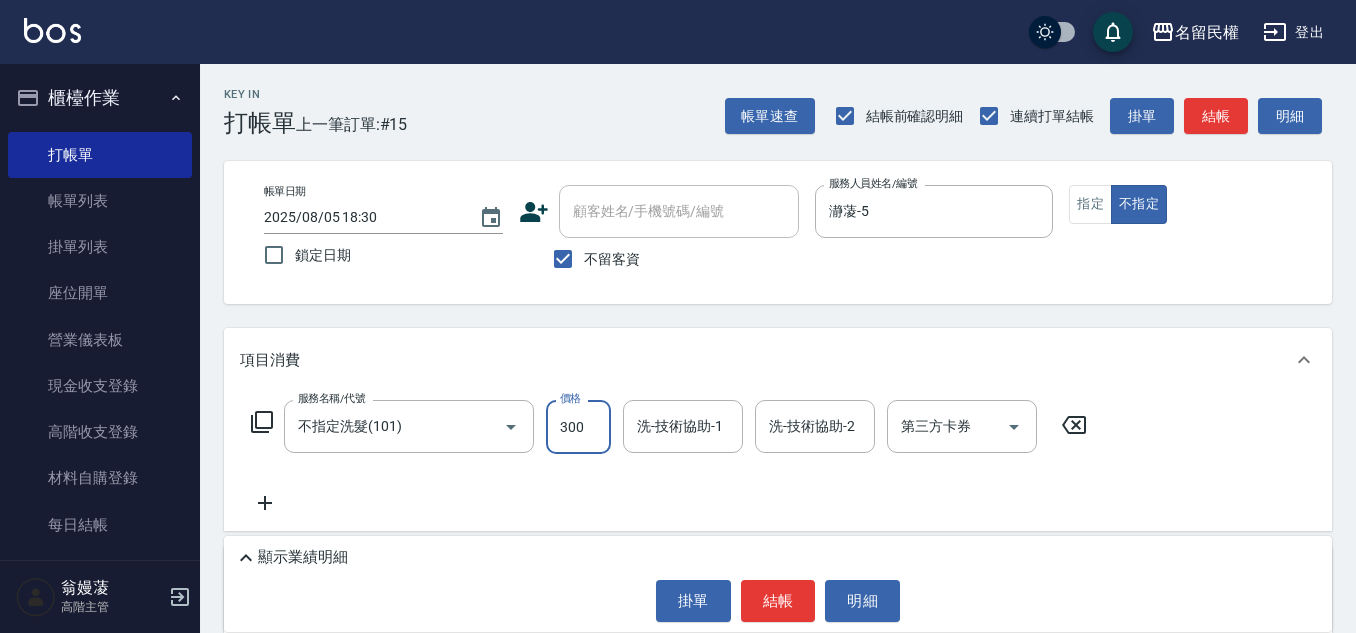 click on "洗-技術協助-1" at bounding box center (683, 426) 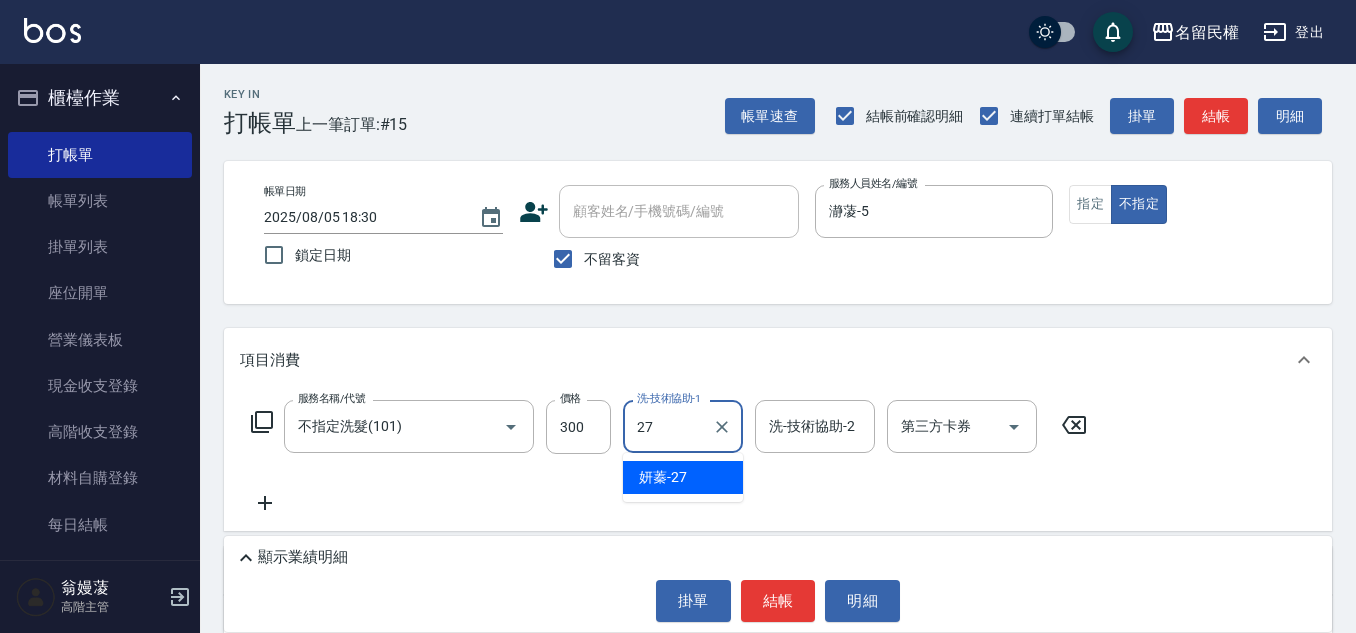 type on "妍蓁-27" 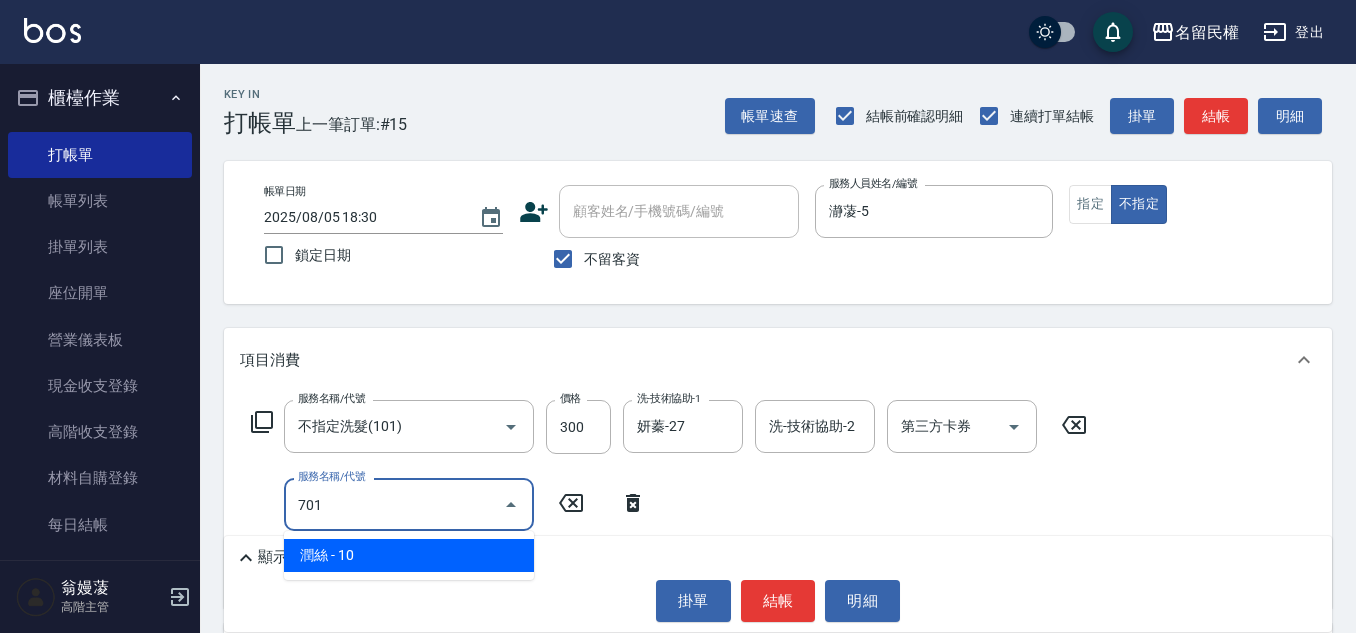type on "潤絲(701)" 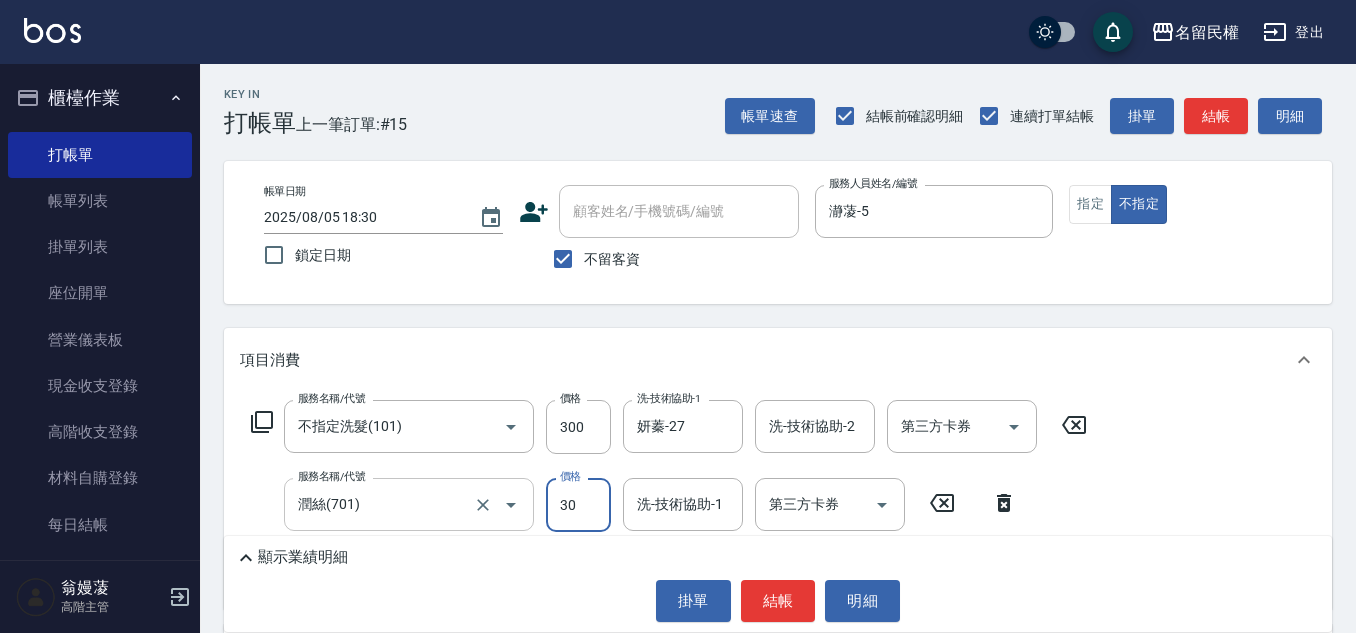 type on "30" 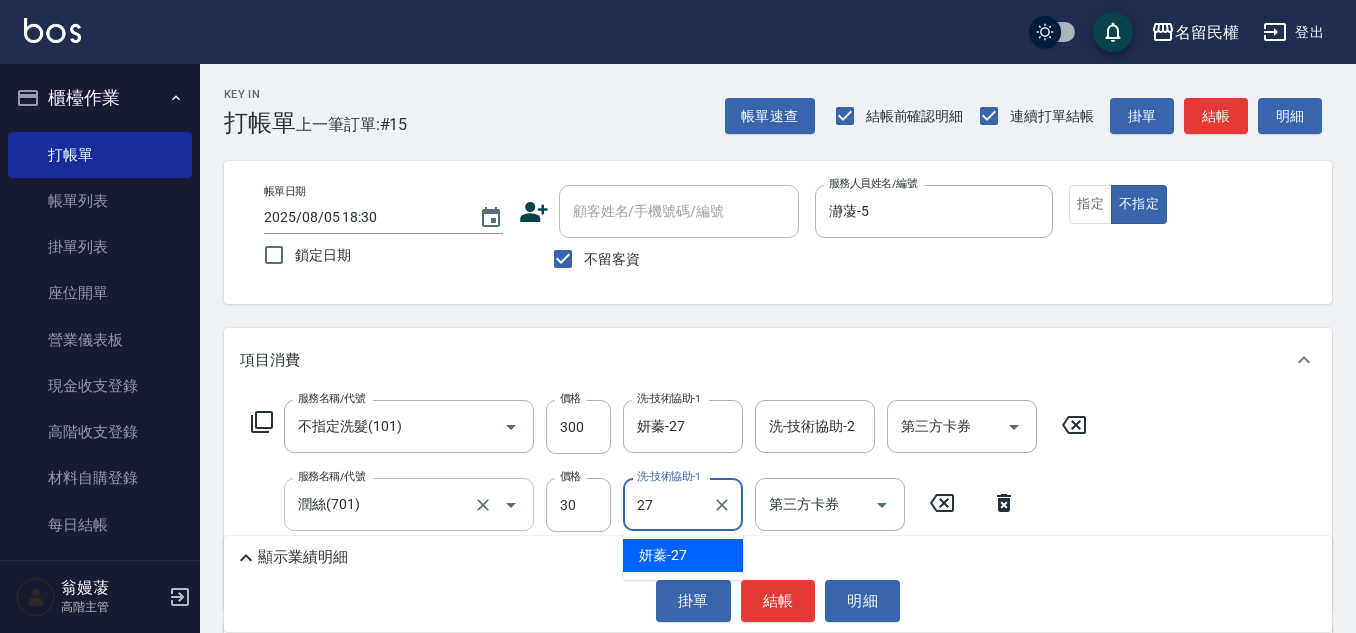 type on "妍蓁-27" 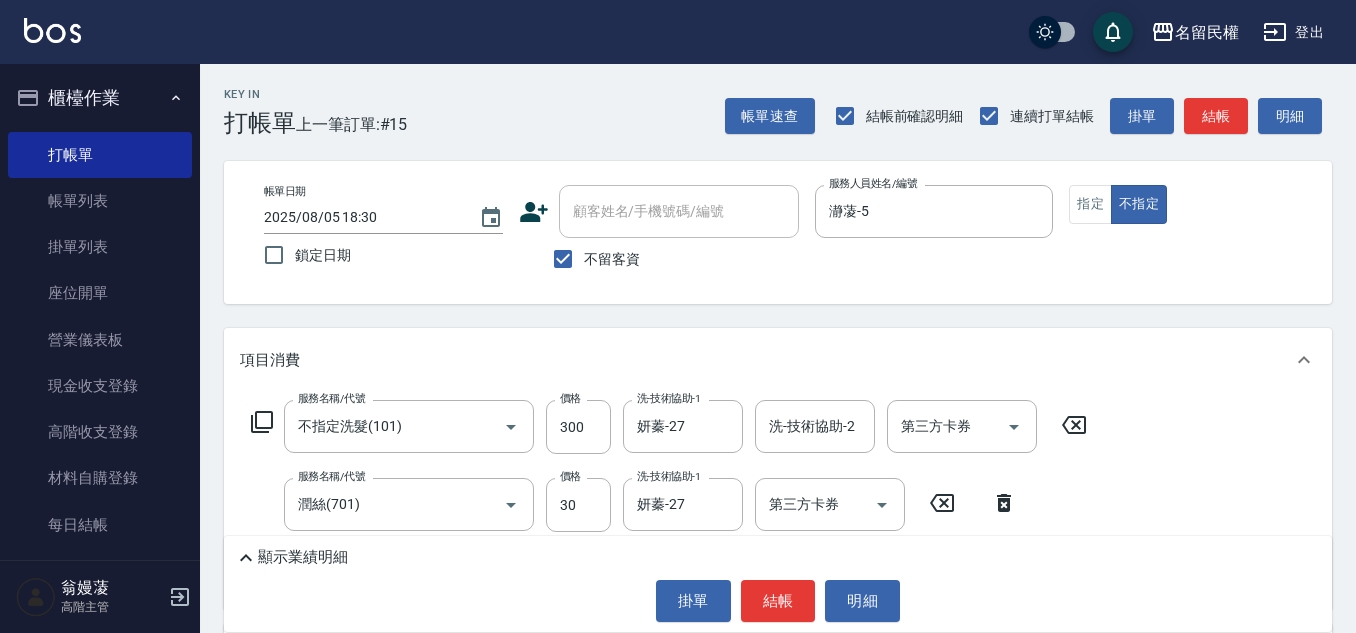 click on "Key In 打帳單 上一筆訂單:#15 帳單速查 結帳前確認明細 連續打單結帳 掛單 結帳 明細 帳單日期 2025/08/05 18:30 鎖定日期 顧客姓名/手機號碼/編號 顧客姓名/手機號碼/編號 不留客資 服務人員姓名/編號 瀞蓤-5 服務人員姓名/編號 指定 不指定 項目消費 服務名稱/代號 不指定洗髮(101) 服務名稱/代號 價格 300 價格 洗-技術協助-1 妍蓁-27 洗-技術協助-1 洗-技術協助-2 洗-技術協助-2 第三方卡券 第三方卡券 服務名稱/代號 潤絲(701) 服務名稱/代號 價格 30 價格 洗-技術協助-1 妍蓁-27 洗-技術協助-1 第三方卡券 第三方卡券 店販銷售 服務人員姓名/編號 服務人員姓名/編號 商品代號/名稱 商品代號/名稱 預收卡販賣 卡券名稱/代號 卡券名稱/代號 其他付款方式 其他付款方式 其他付款方式 備註及來源 備註 備註 訂單來源 ​ 訂單來源 顯示業績明細 掛單 結帳 明細" at bounding box center [778, 495] 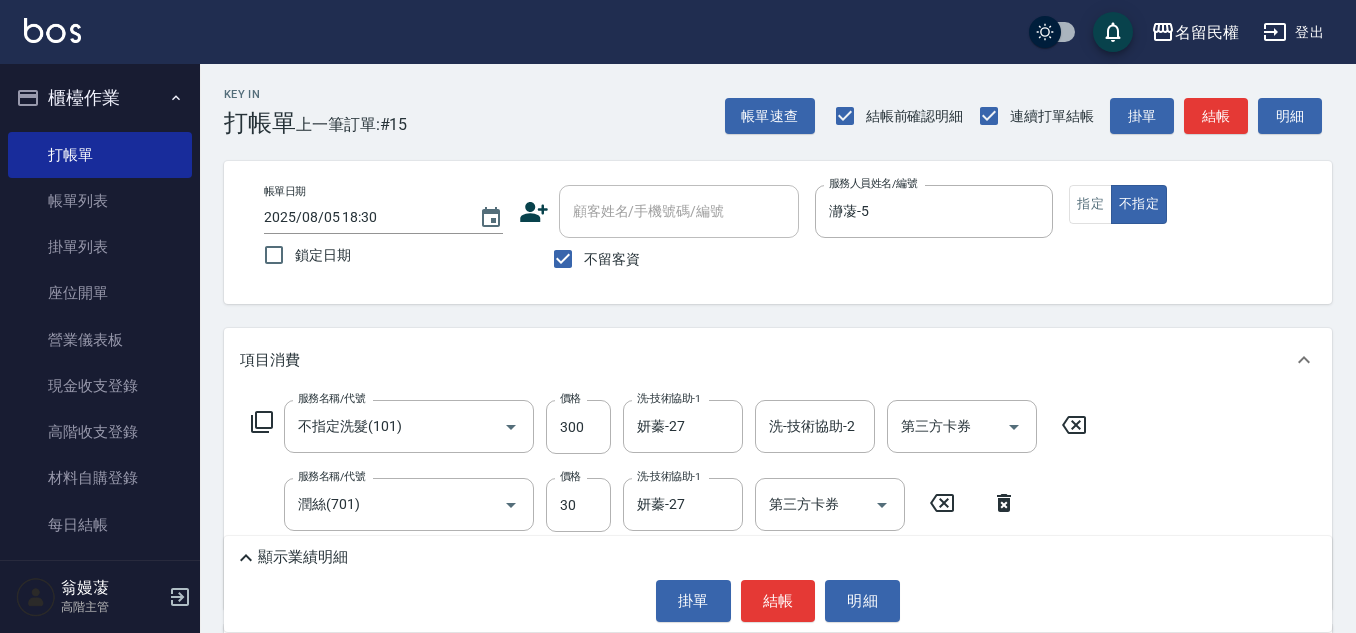 scroll, scrollTop: 100, scrollLeft: 0, axis: vertical 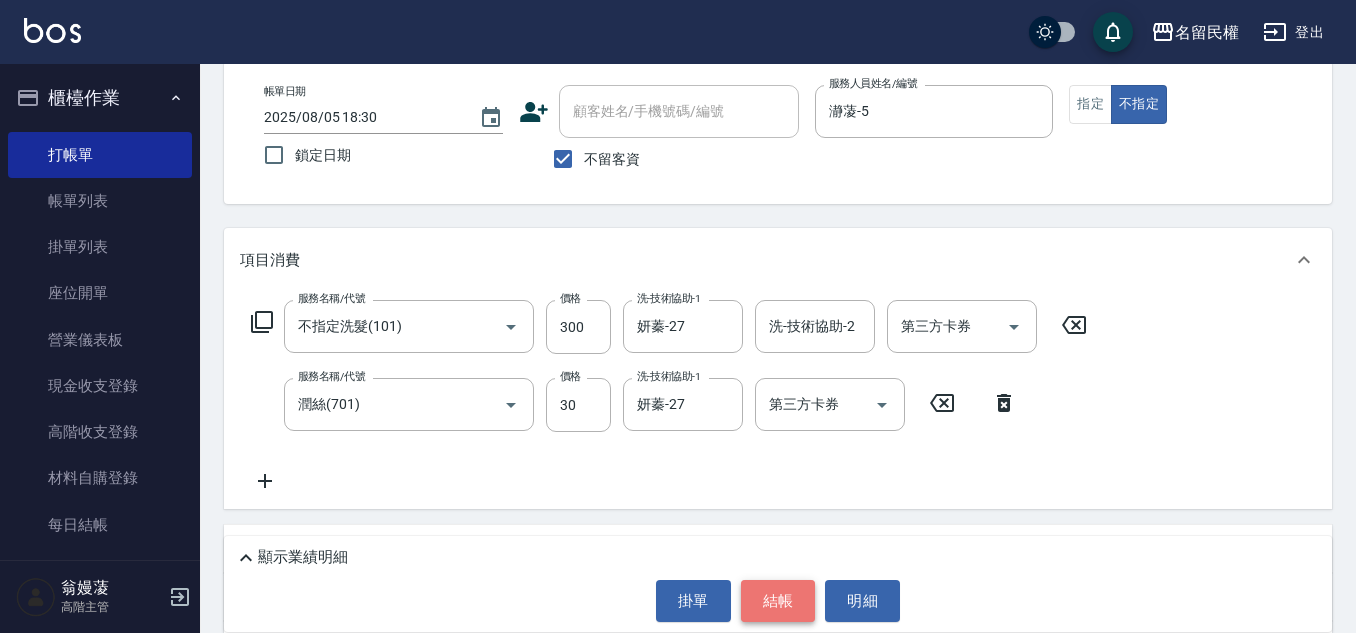 click on "結帳" at bounding box center (778, 601) 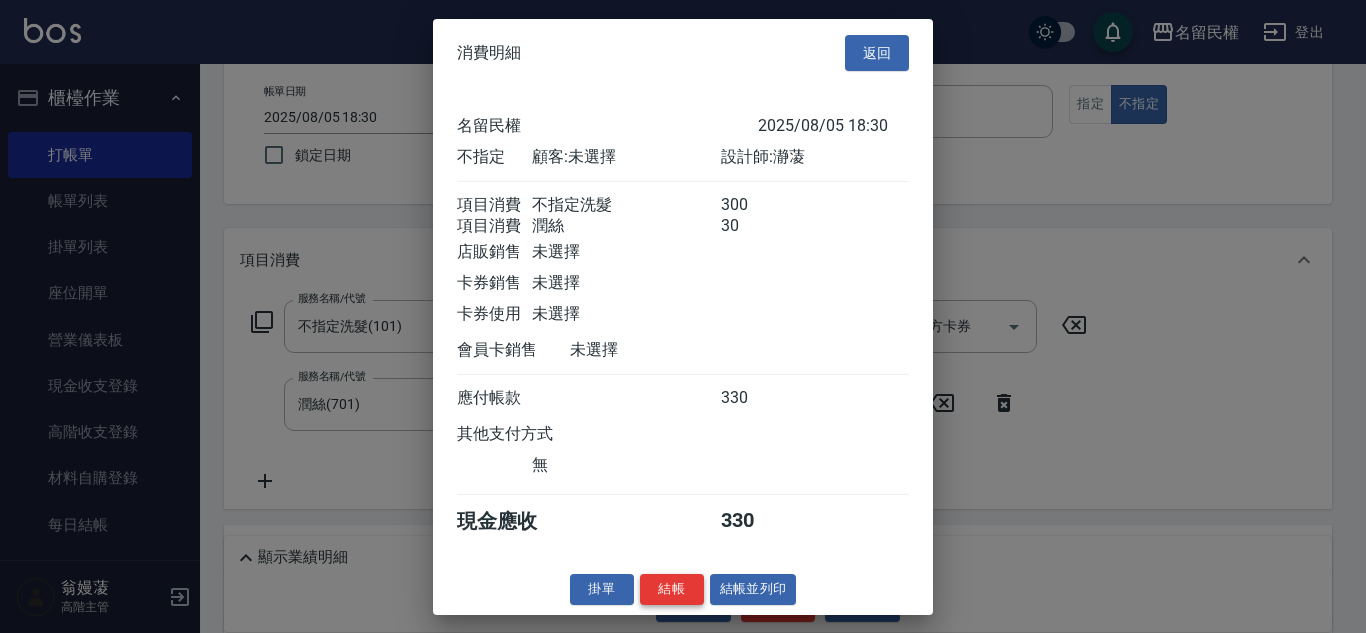 click on "結帳" at bounding box center [672, 589] 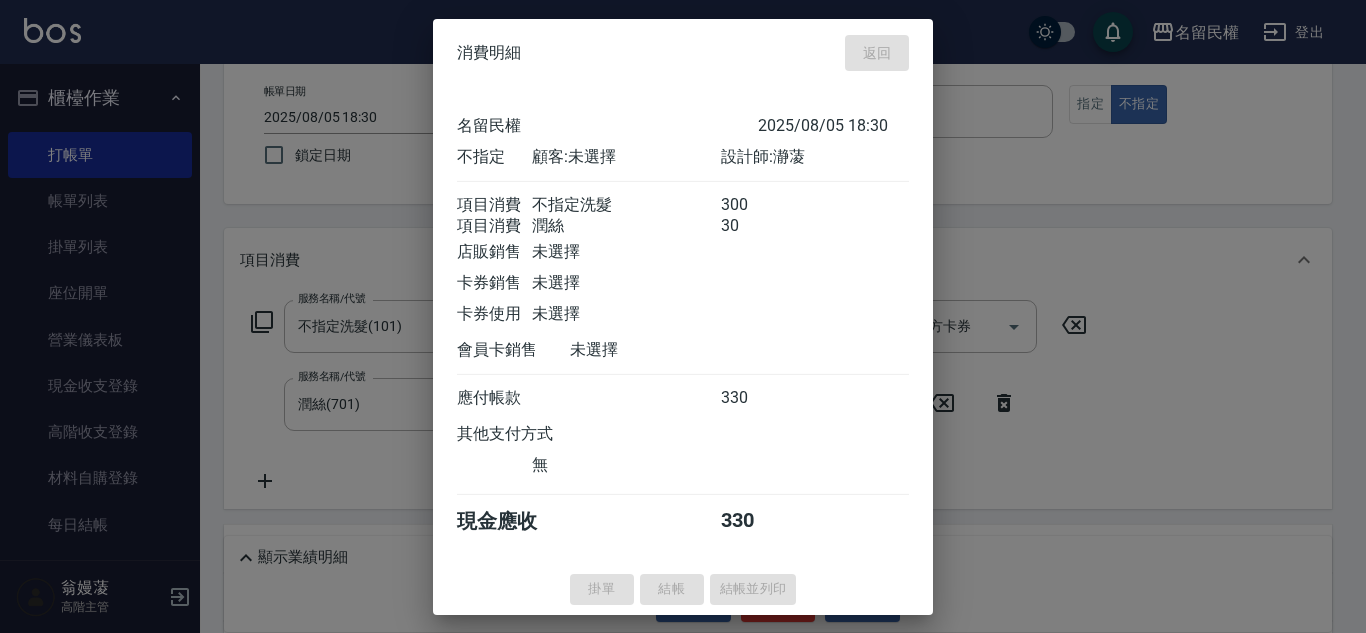 type on "2025/08/05 19:03" 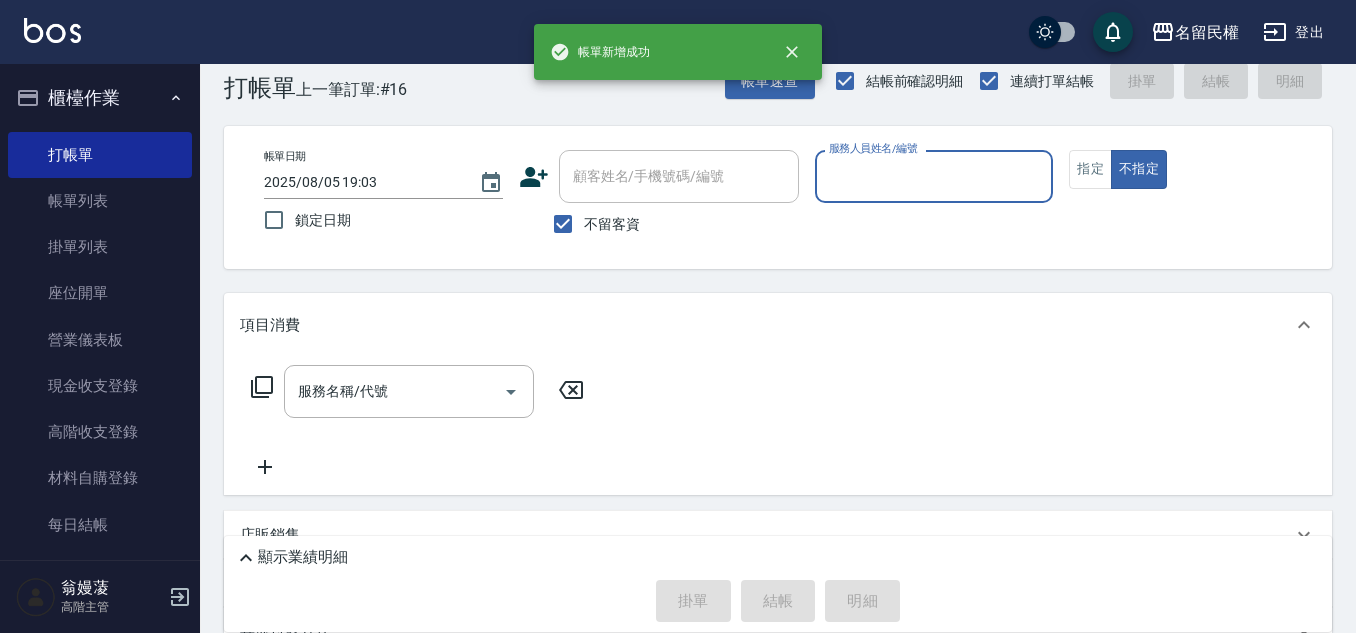 scroll, scrollTop: 0, scrollLeft: 0, axis: both 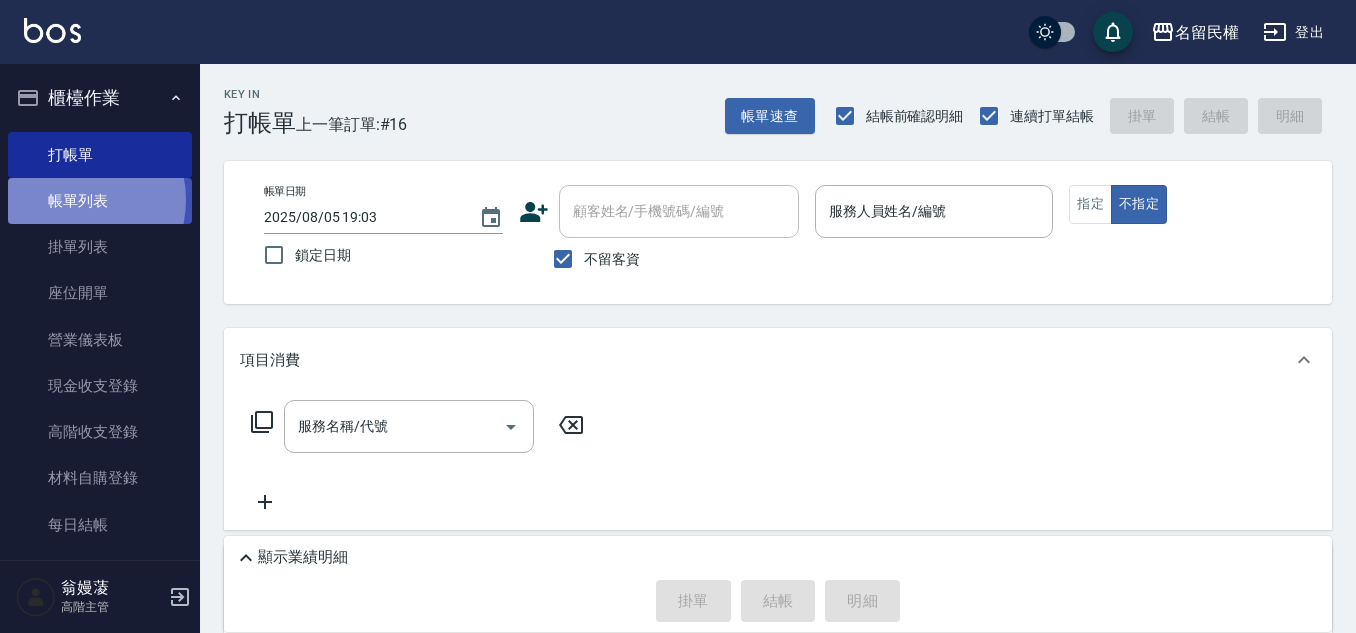 click on "帳單列表" at bounding box center [100, 201] 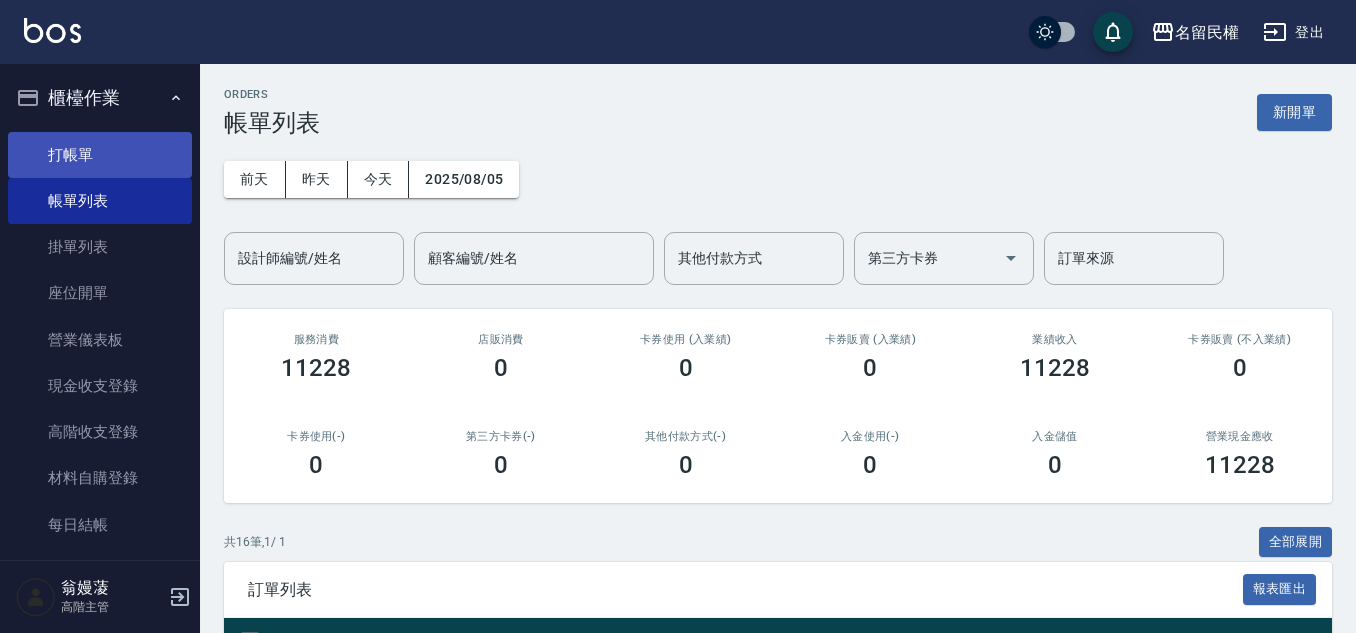 click on "打帳單" at bounding box center (100, 155) 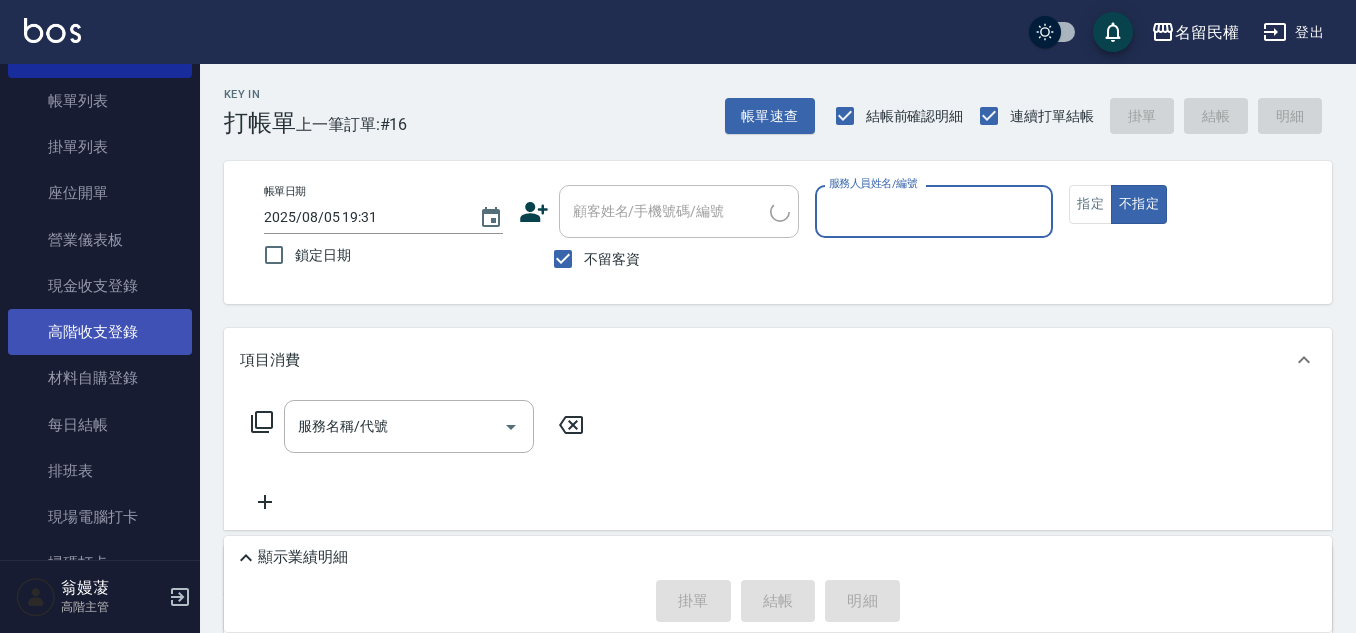 scroll, scrollTop: 300, scrollLeft: 0, axis: vertical 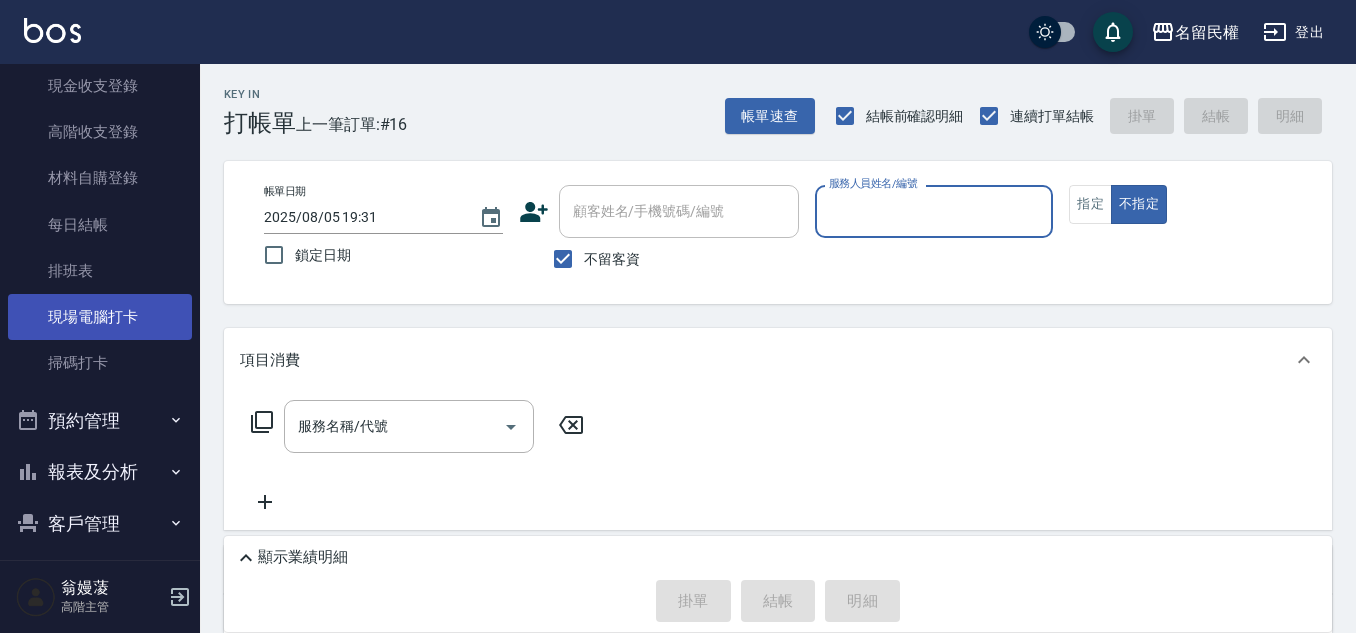 click on "現場電腦打卡" at bounding box center [100, 317] 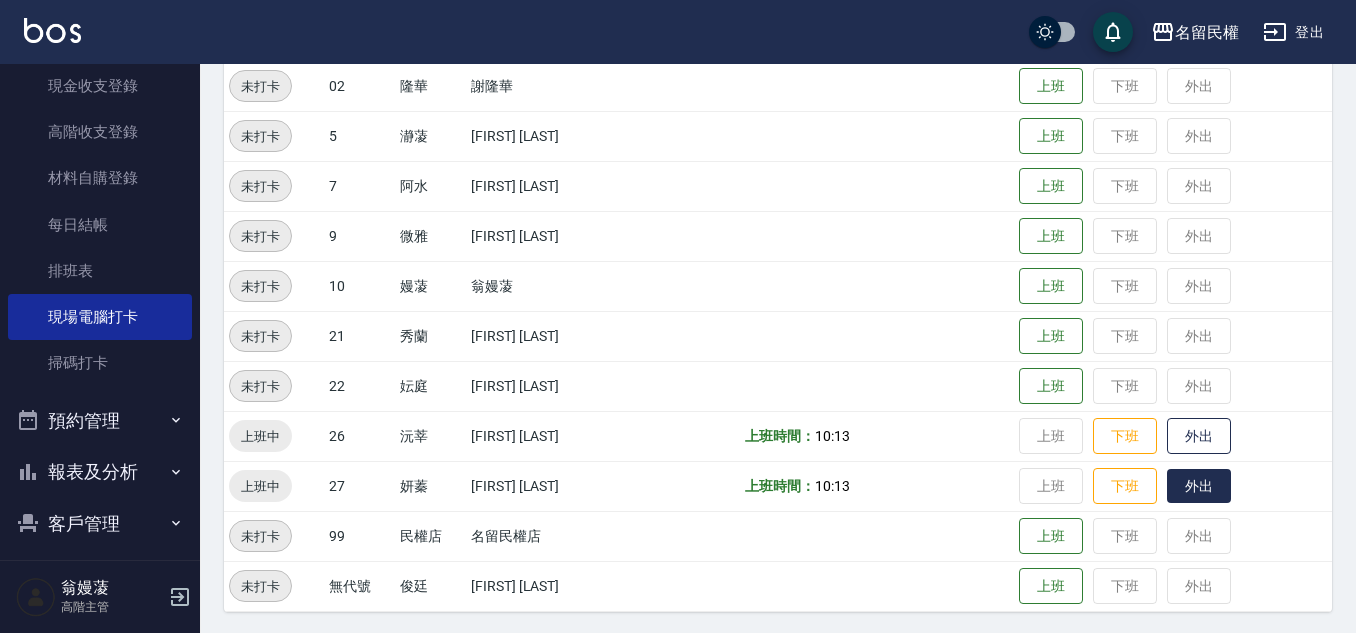 scroll, scrollTop: 315, scrollLeft: 0, axis: vertical 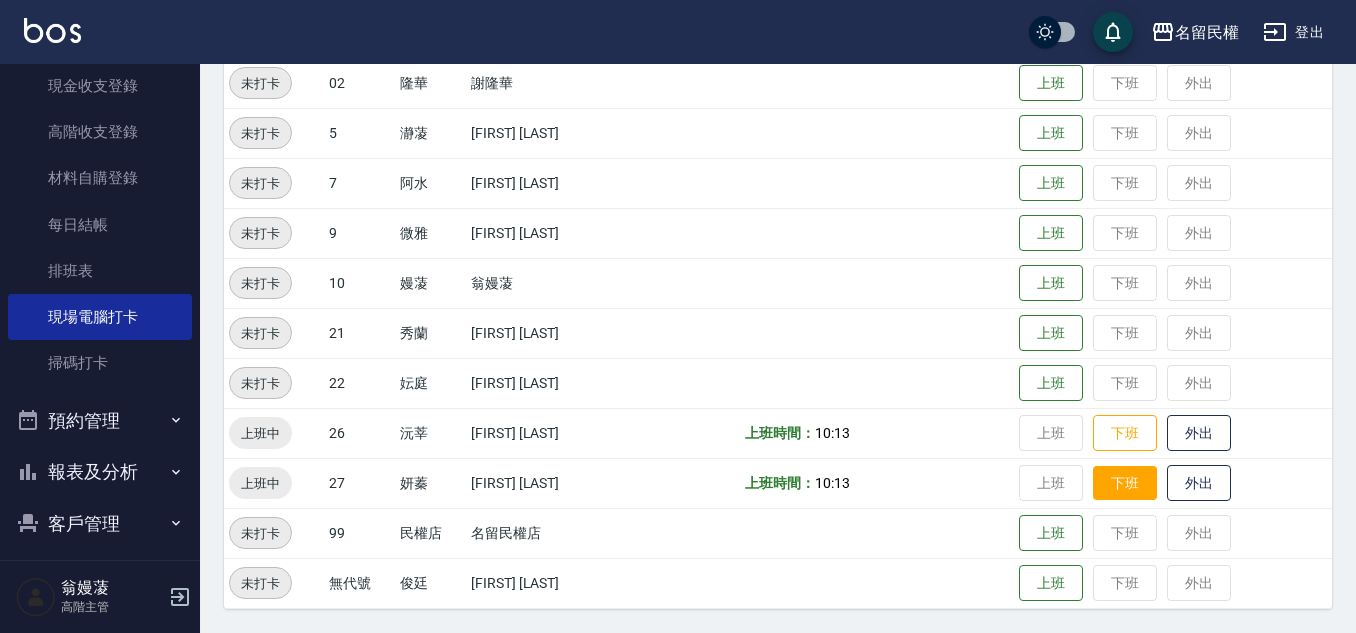 click on "下班" at bounding box center (1125, 483) 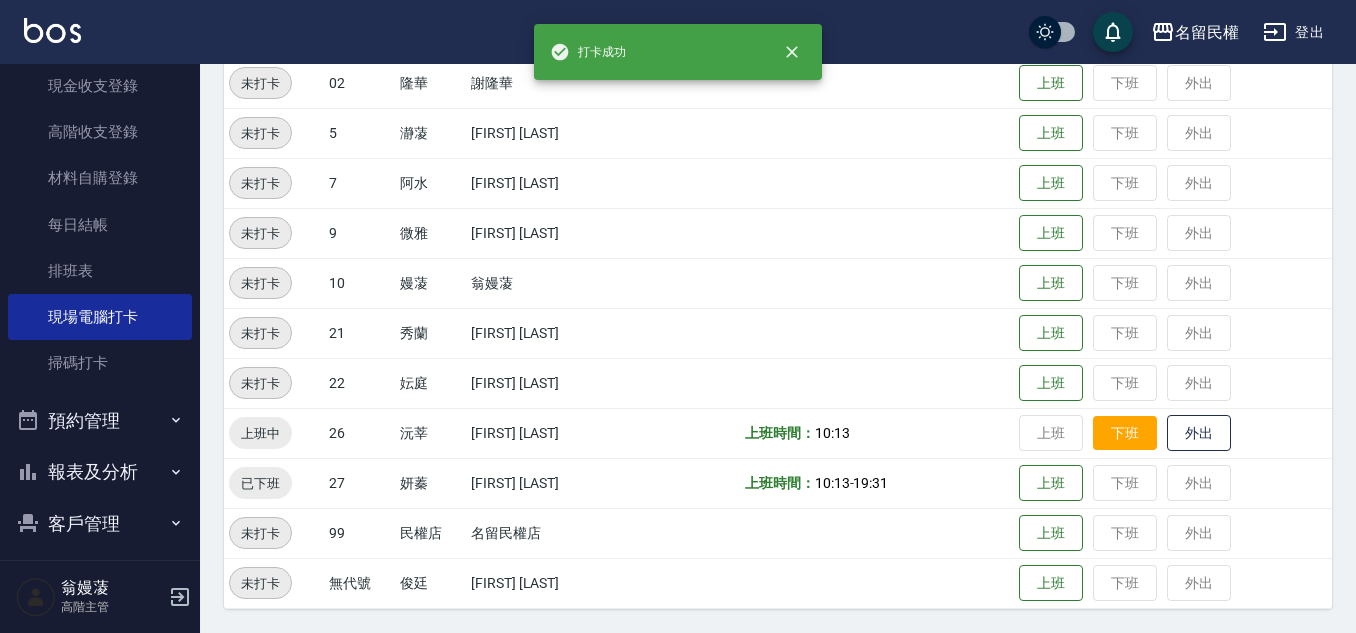 click on "下班" at bounding box center (1125, 433) 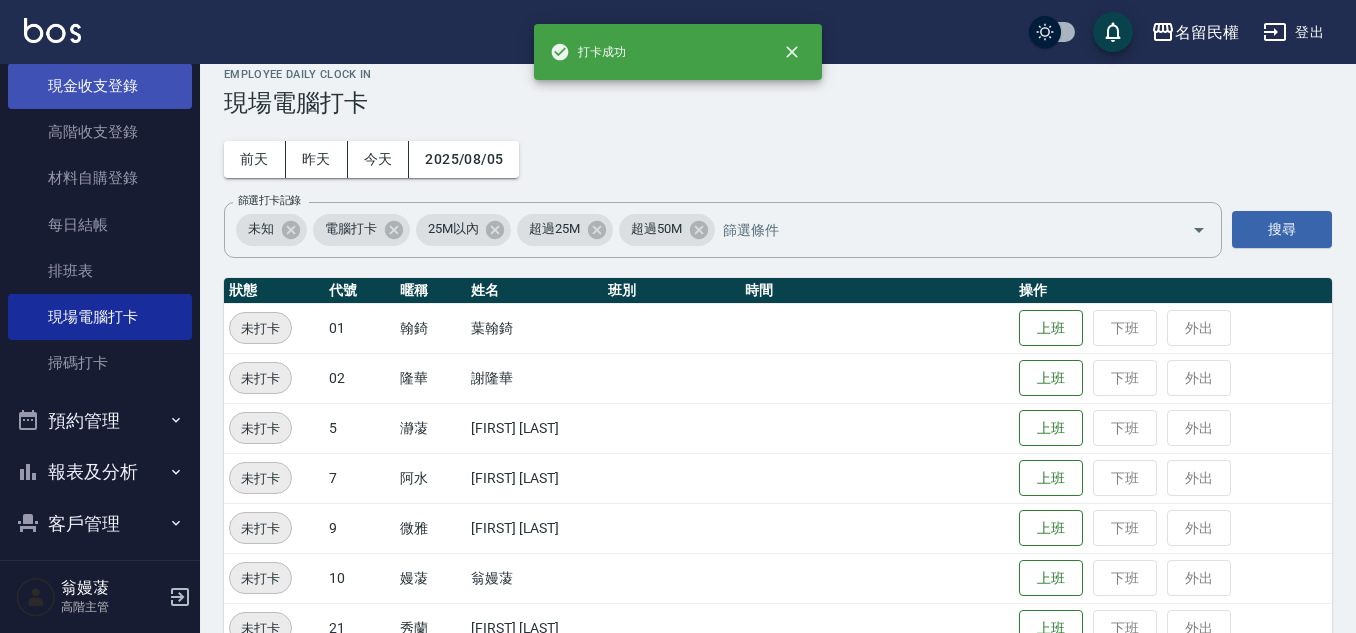 scroll, scrollTop: 15, scrollLeft: 0, axis: vertical 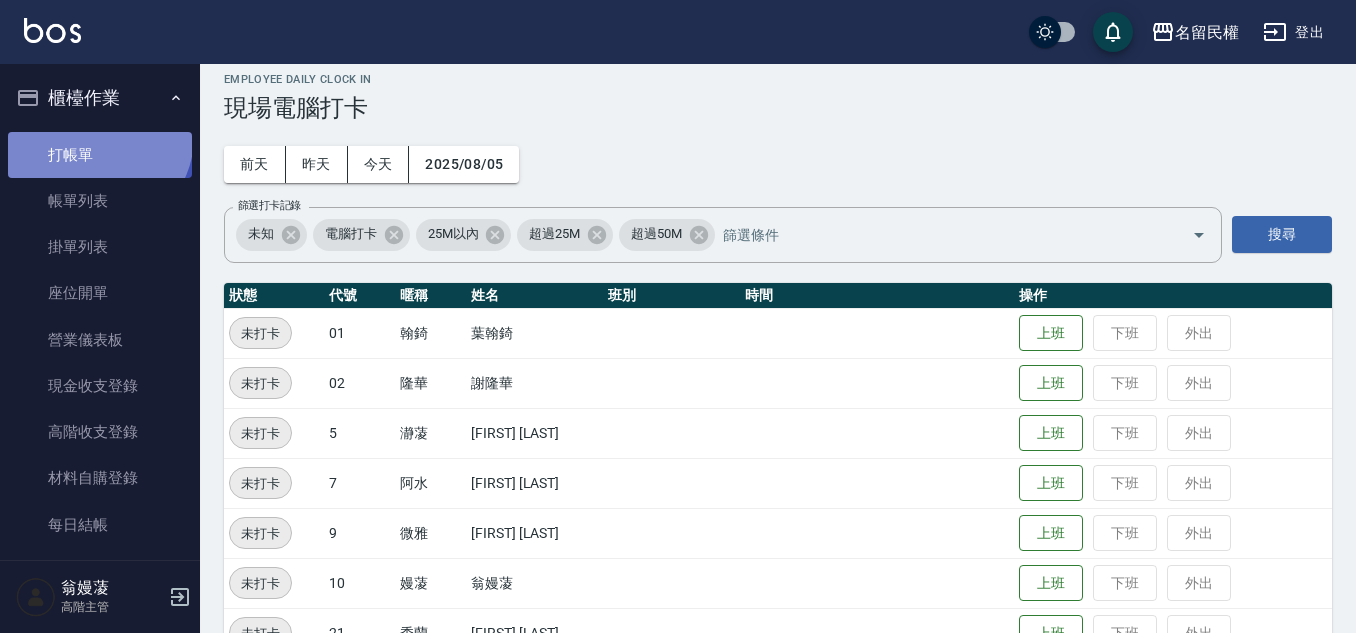 click on "打帳單" at bounding box center (100, 155) 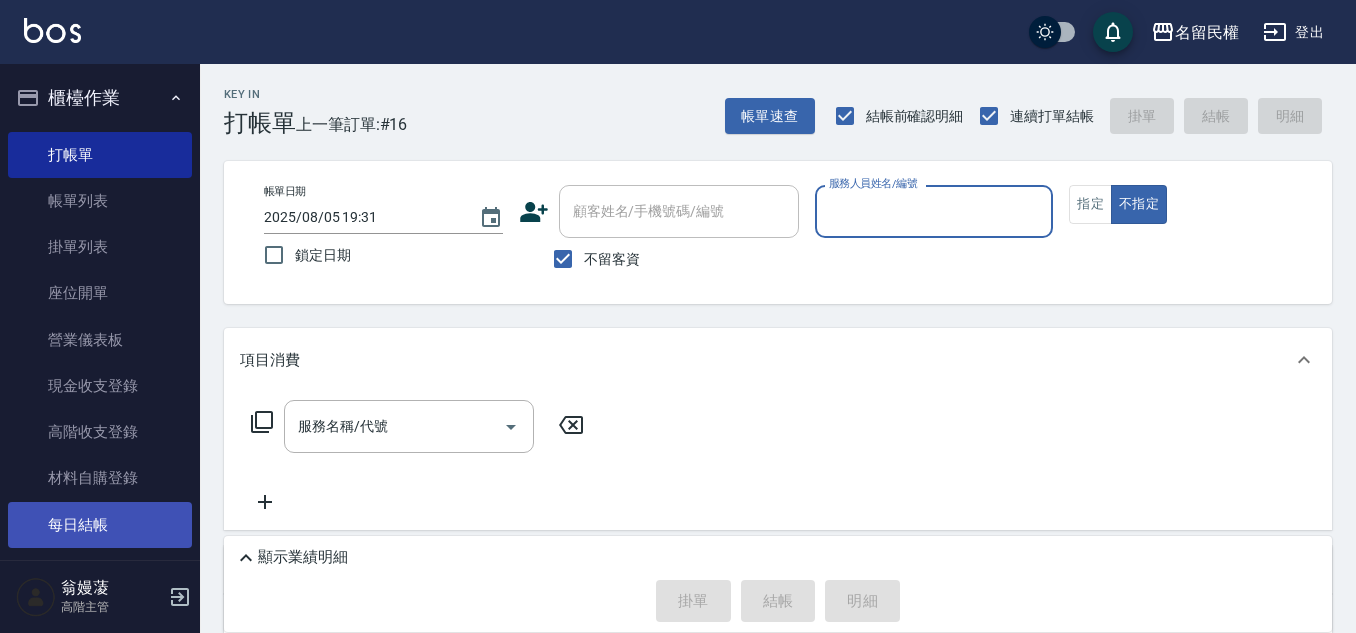 click on "每日結帳" at bounding box center [100, 525] 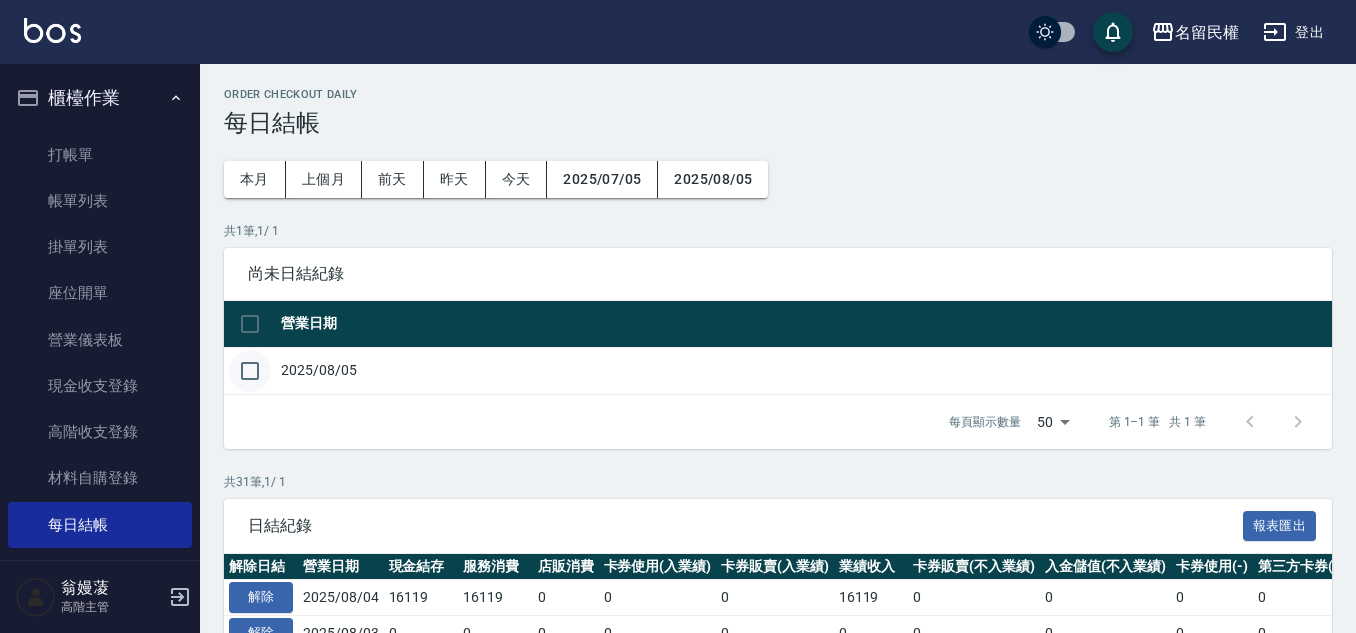click at bounding box center [250, 371] 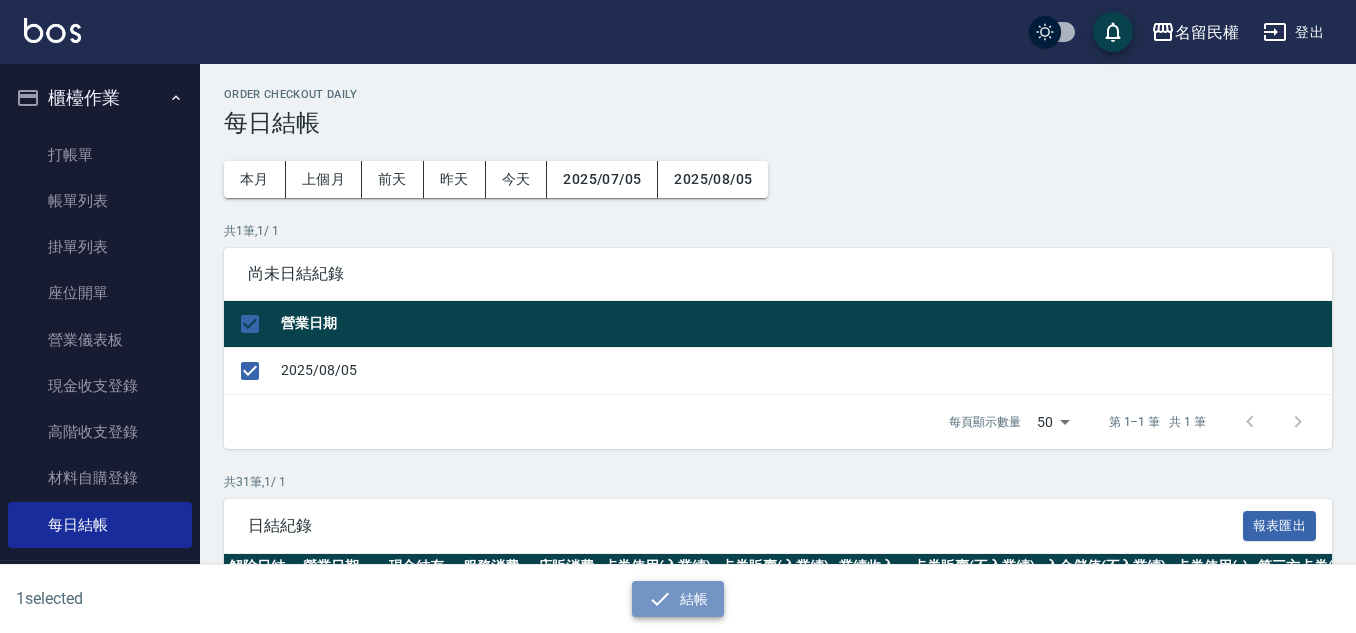 click on "結帳" at bounding box center (678, 599) 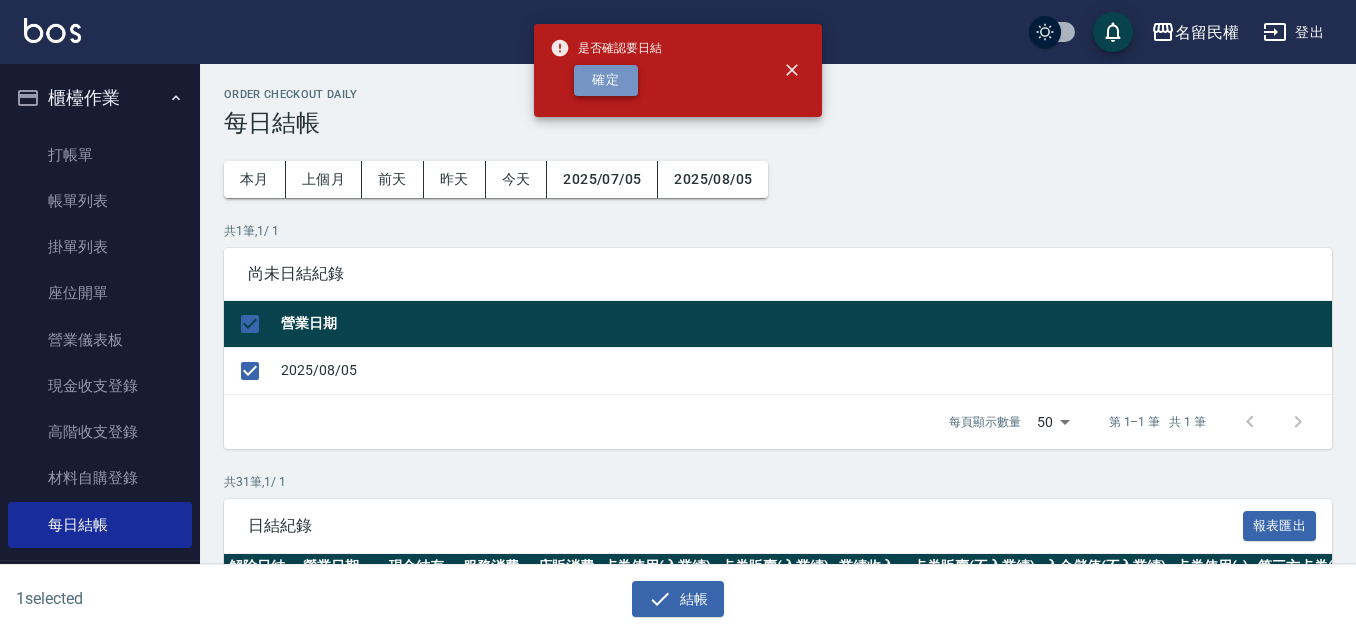 click on "確定" at bounding box center (606, 80) 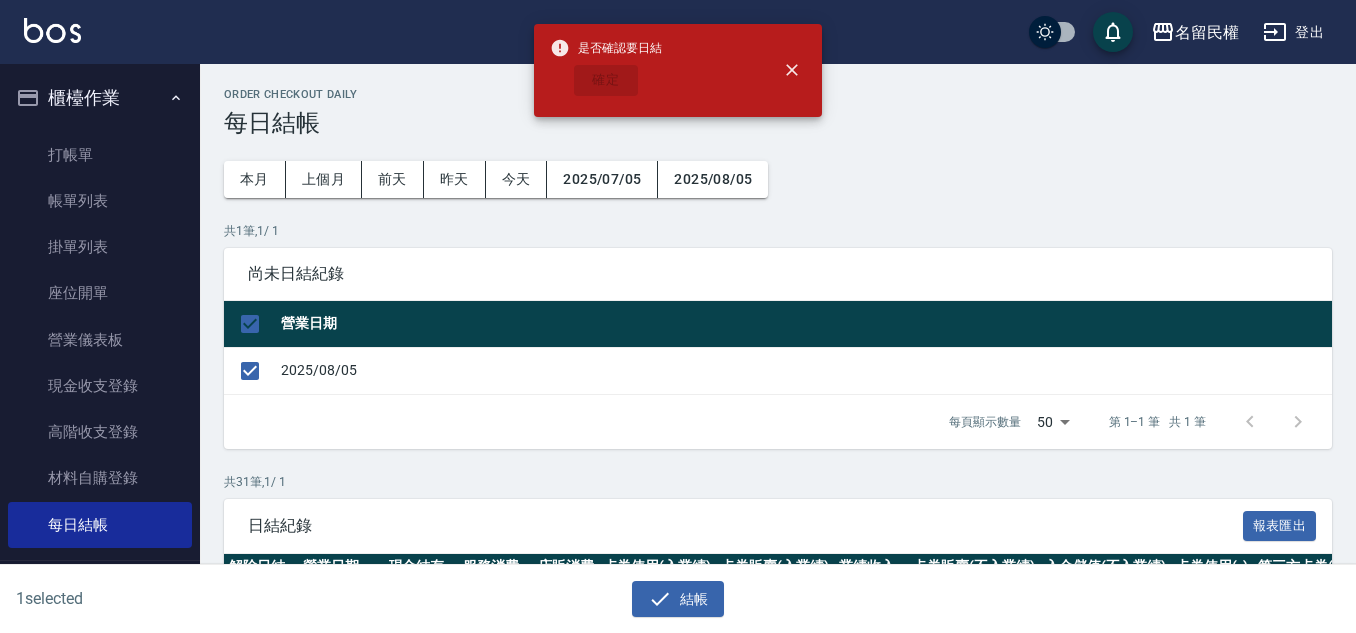 checkbox on "false" 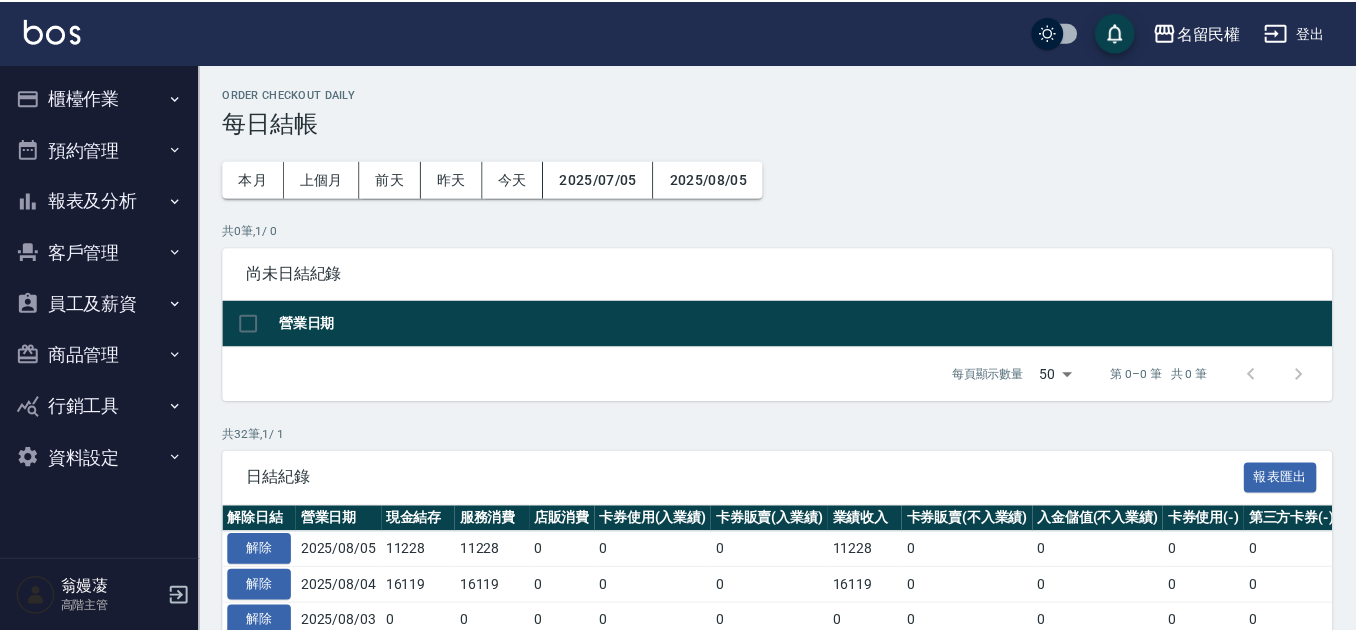 scroll, scrollTop: 0, scrollLeft: 0, axis: both 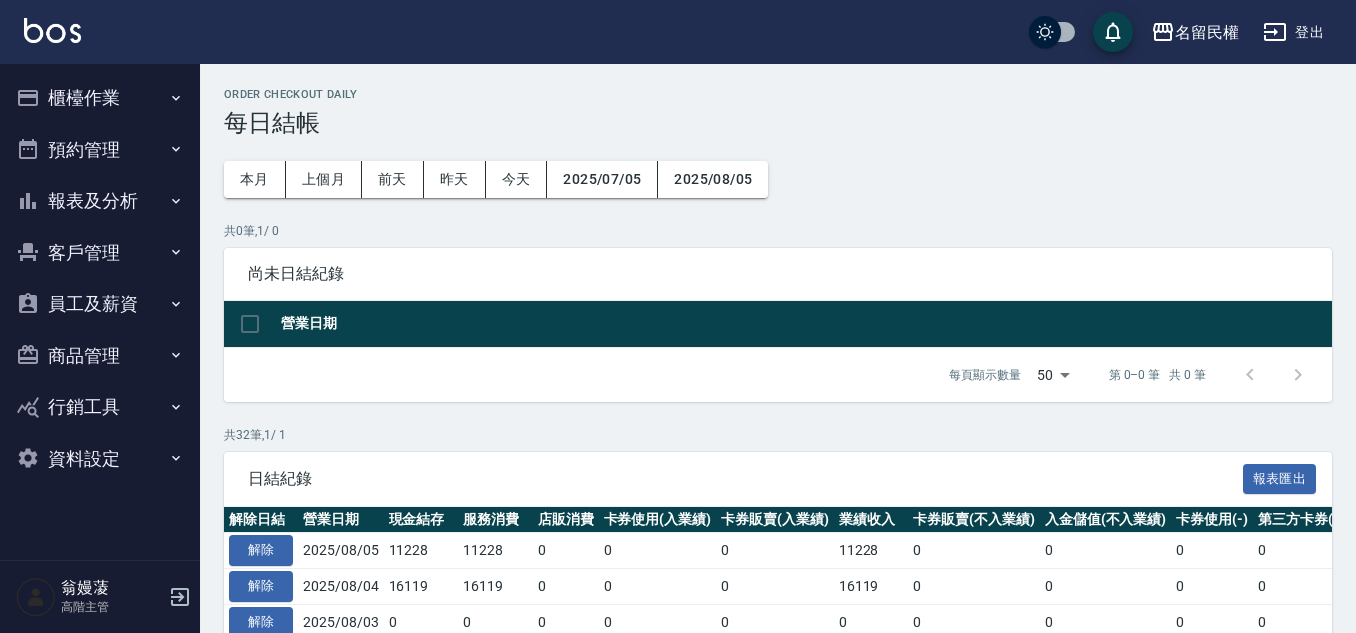 click on "報表及分析" at bounding box center (100, 201) 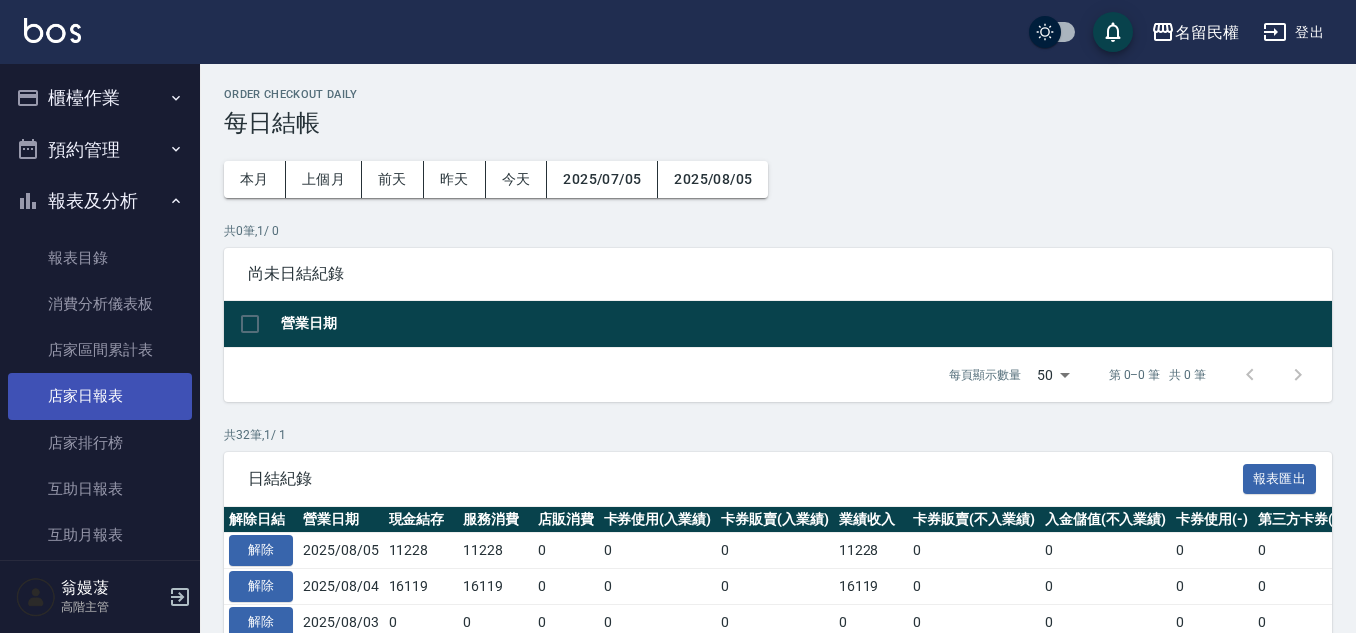 click on "店家日報表" at bounding box center [100, 396] 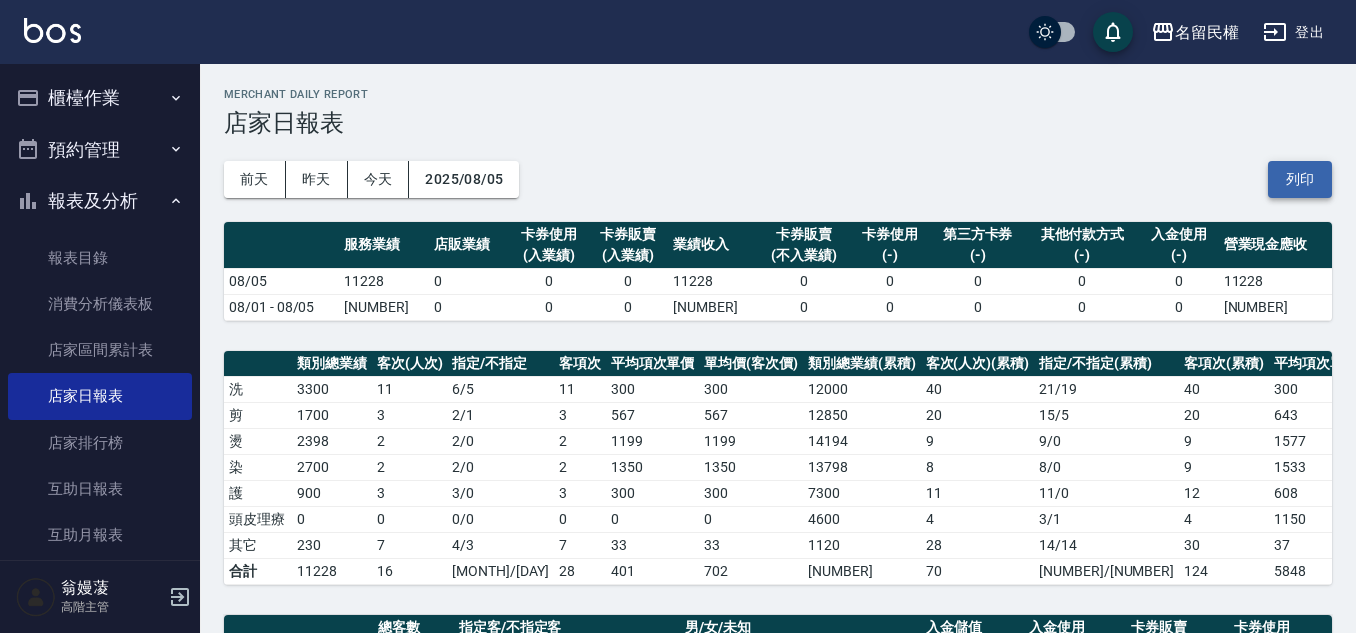 click on "列印" at bounding box center (1300, 179) 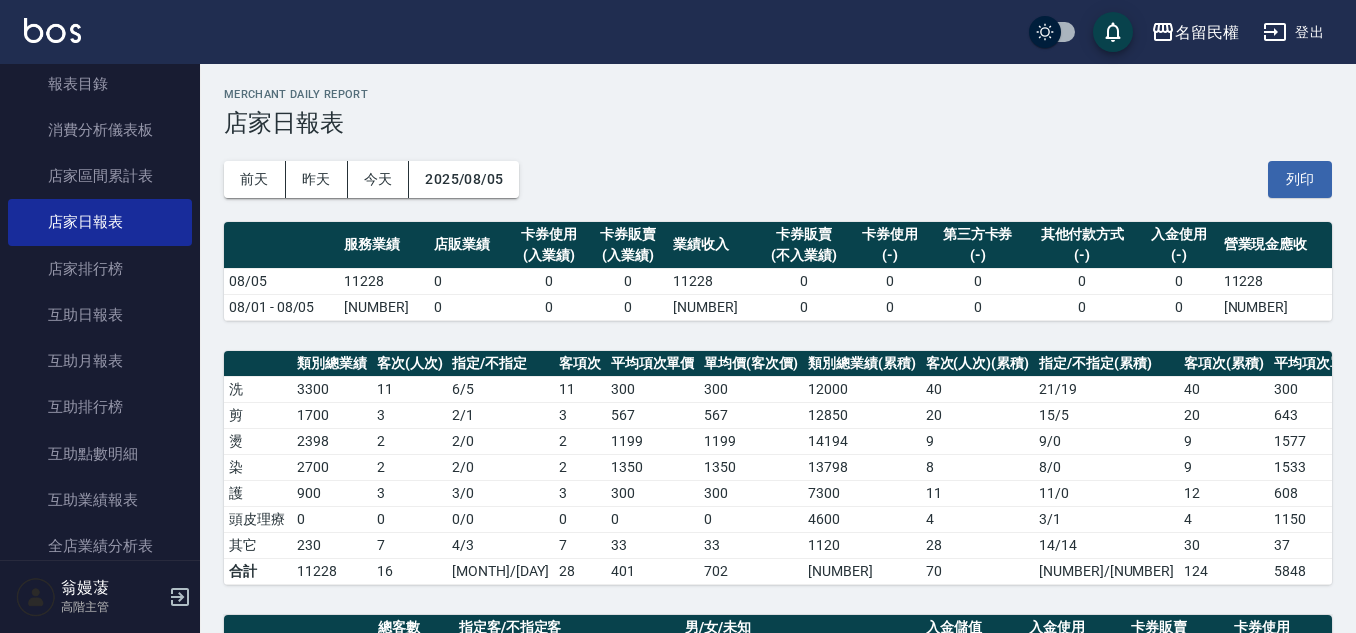 scroll, scrollTop: 500, scrollLeft: 0, axis: vertical 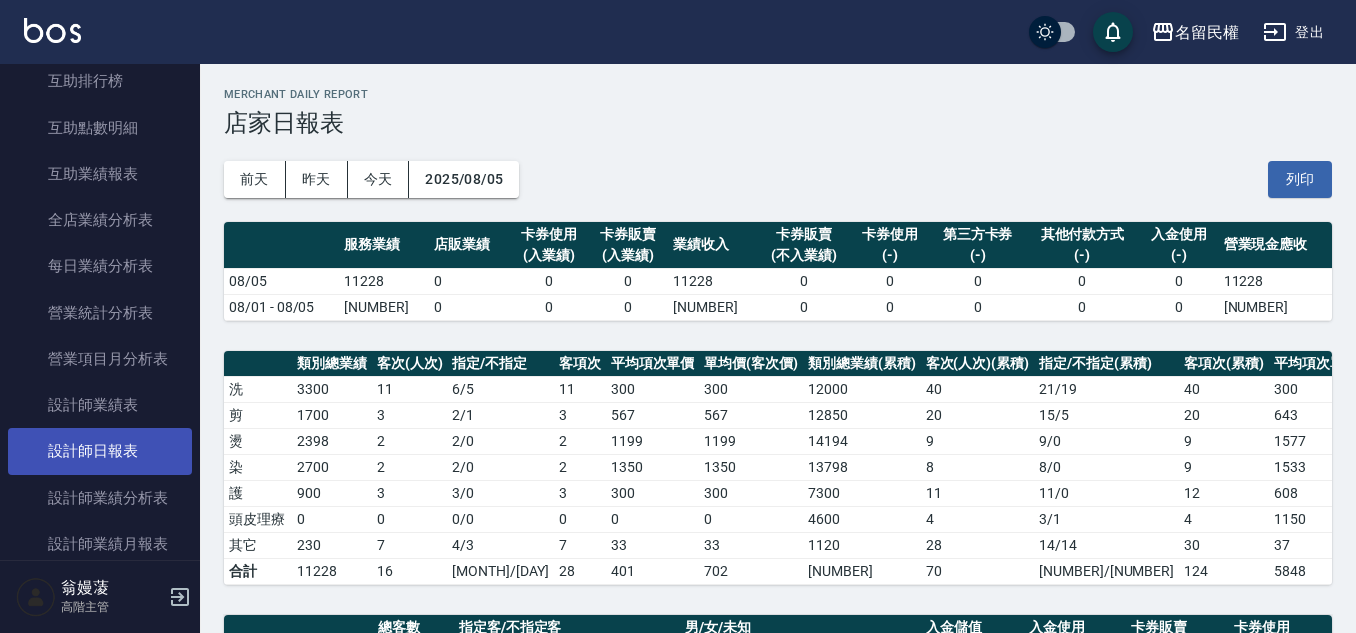 click on "設計師日報表" at bounding box center (100, 451) 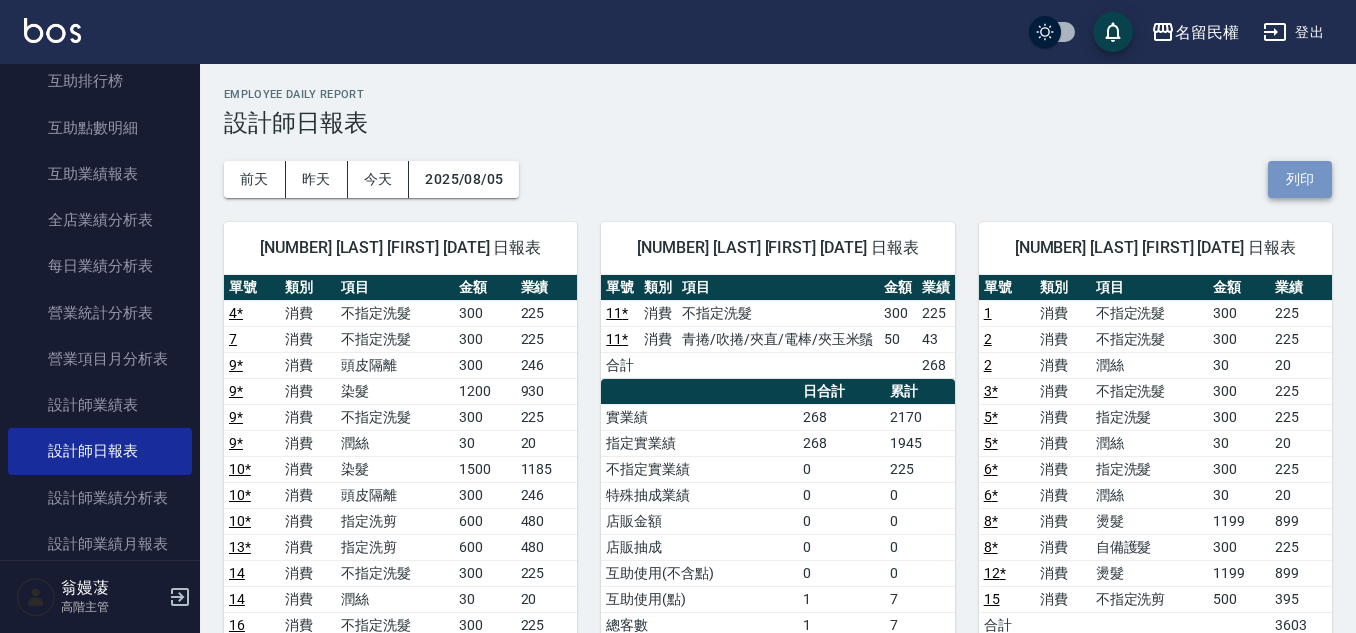 click on "列印" at bounding box center [1300, 179] 